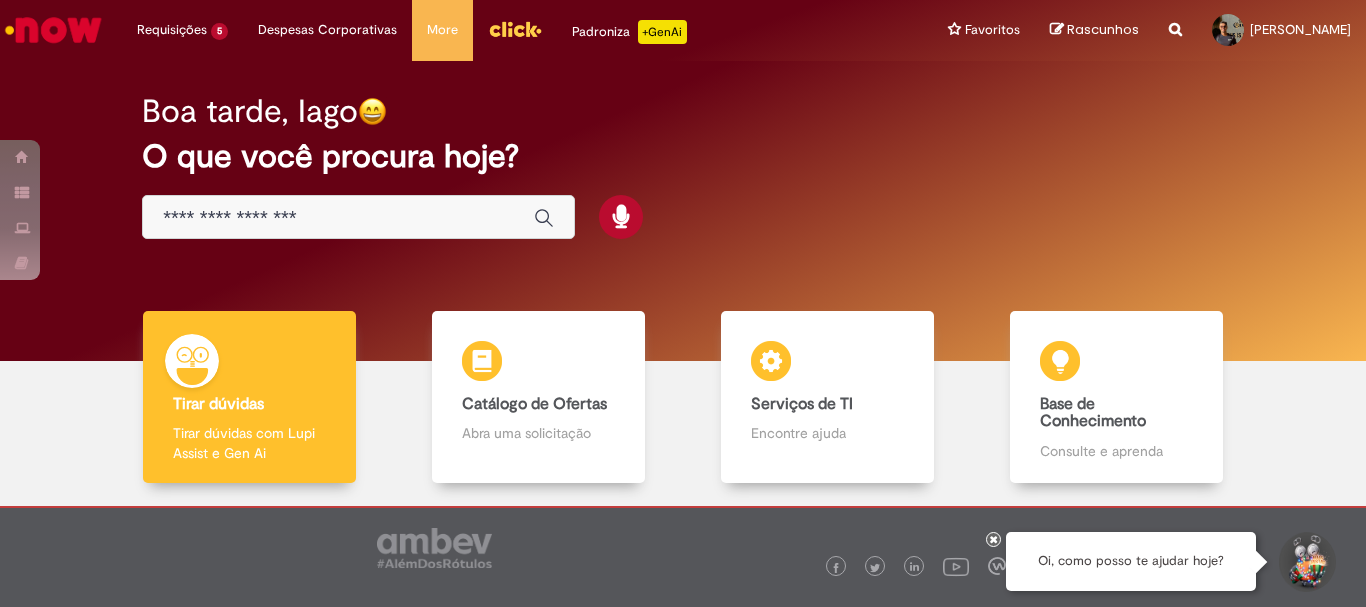 scroll, scrollTop: 0, scrollLeft: 0, axis: both 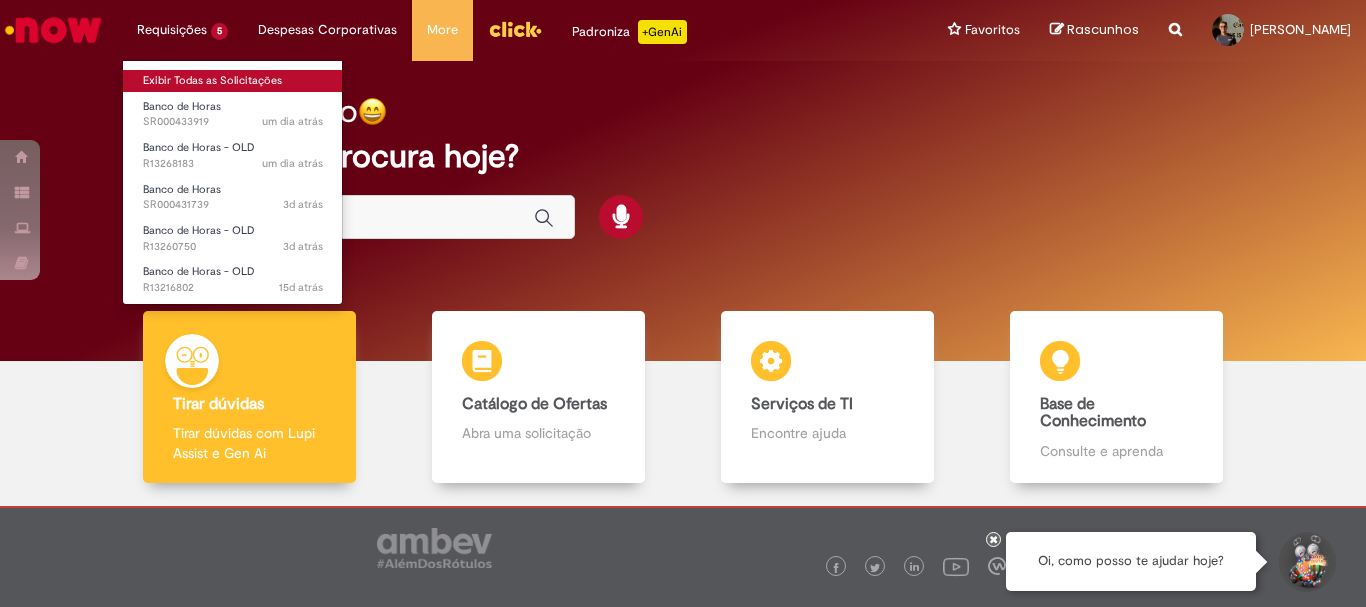 click on "Exibir Todas as Solicitações" at bounding box center [233, 81] 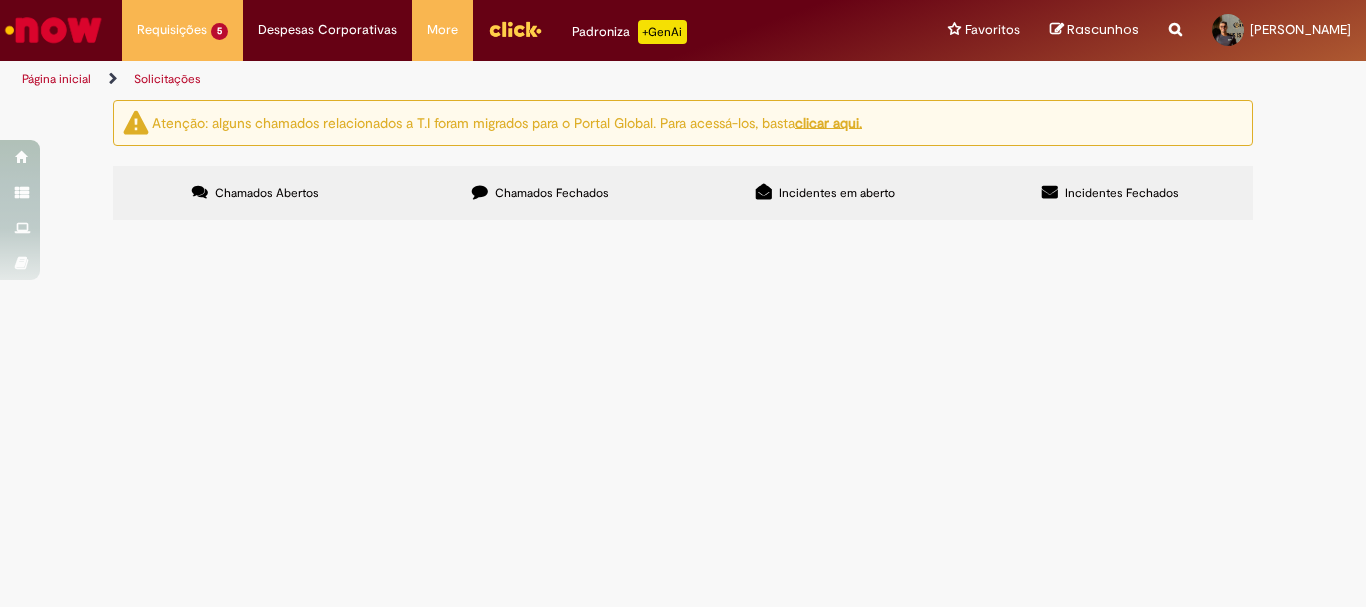 scroll, scrollTop: 0, scrollLeft: 0, axis: both 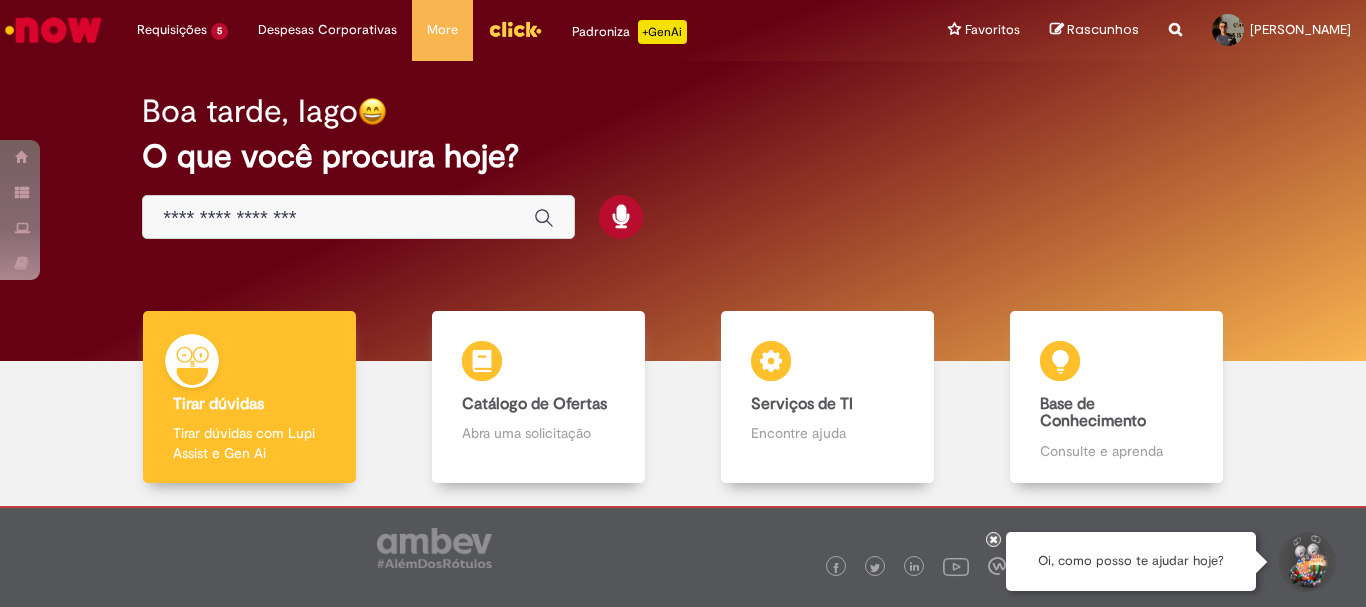 click at bounding box center [358, 217] 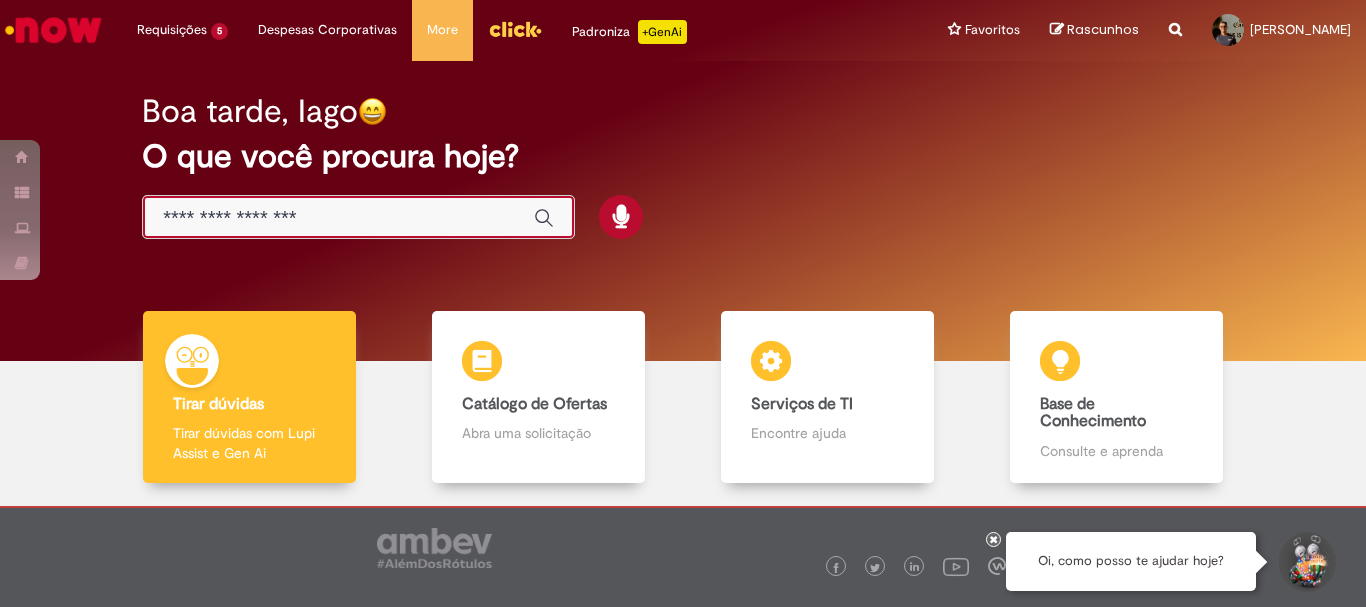 click at bounding box center (338, 218) 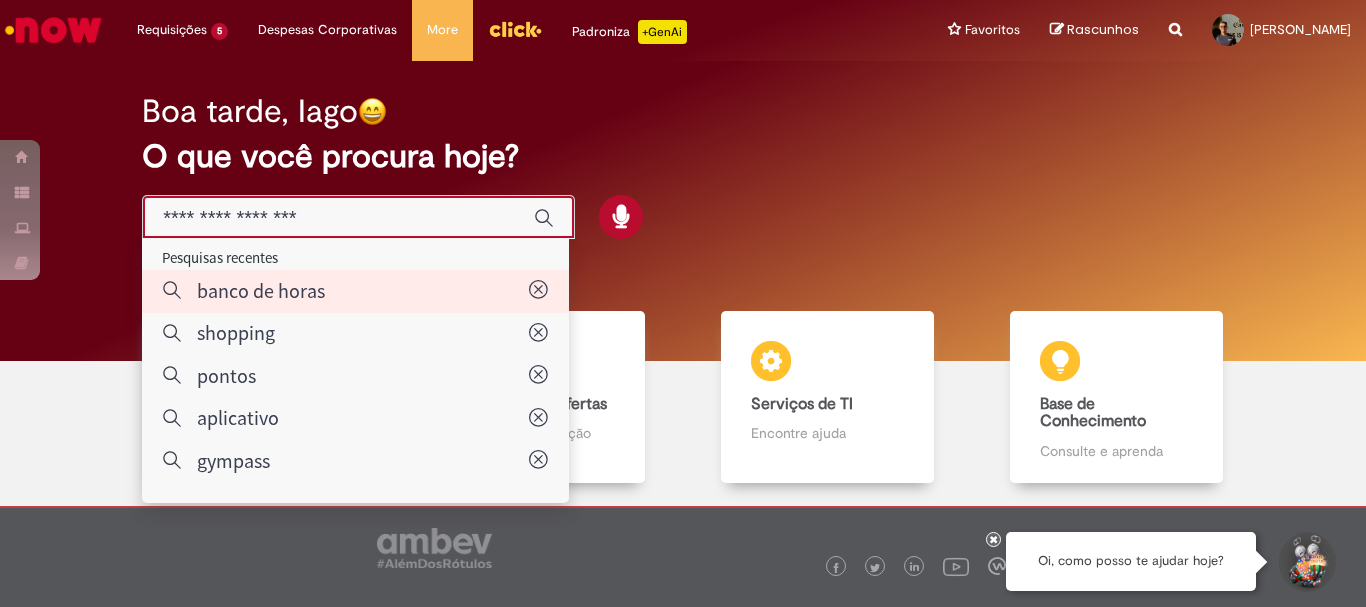 type on "**********" 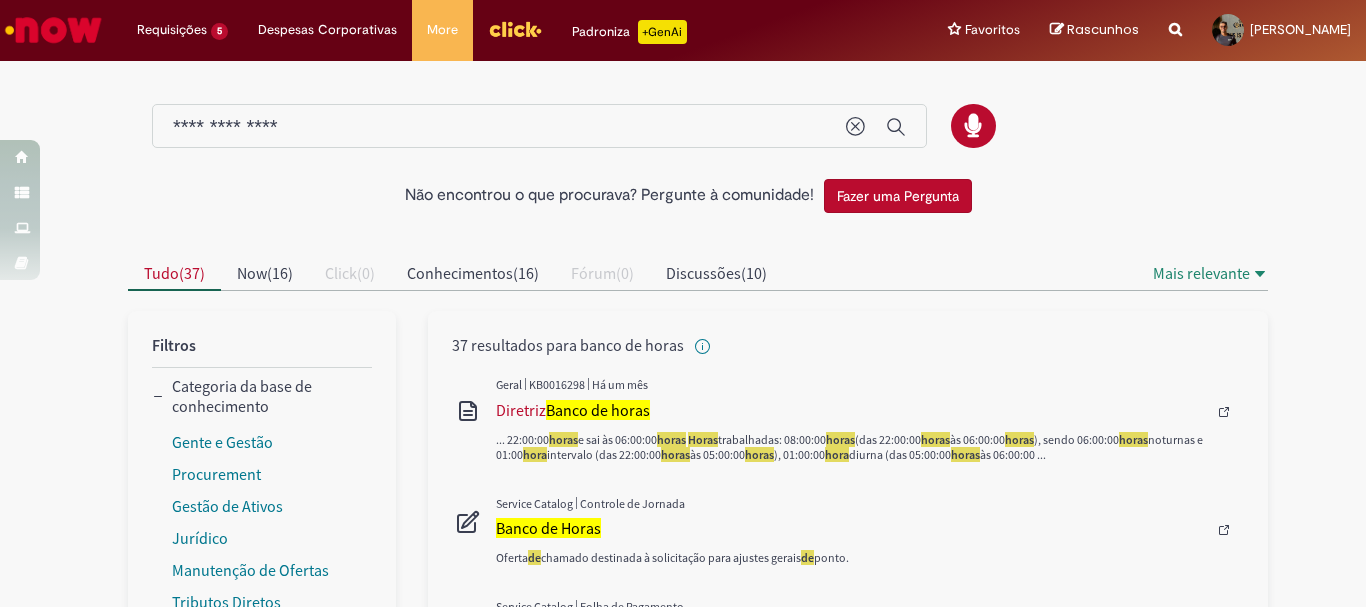 scroll, scrollTop: 200, scrollLeft: 0, axis: vertical 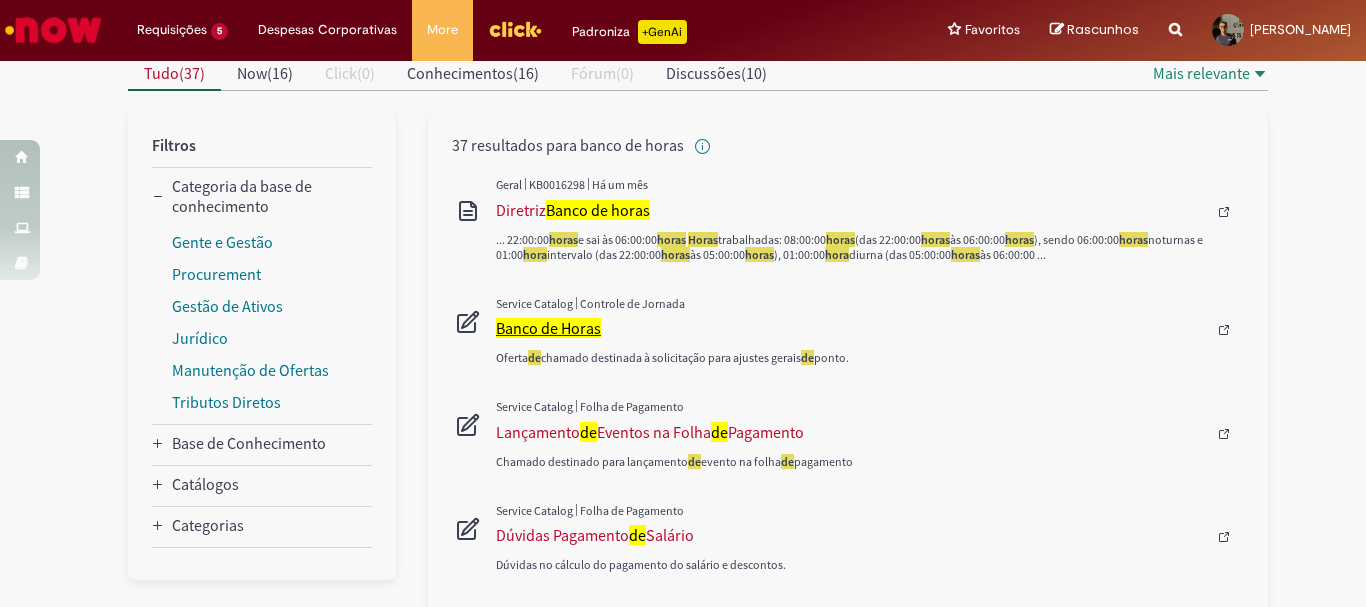click on "Banco de Horas" at bounding box center (548, 328) 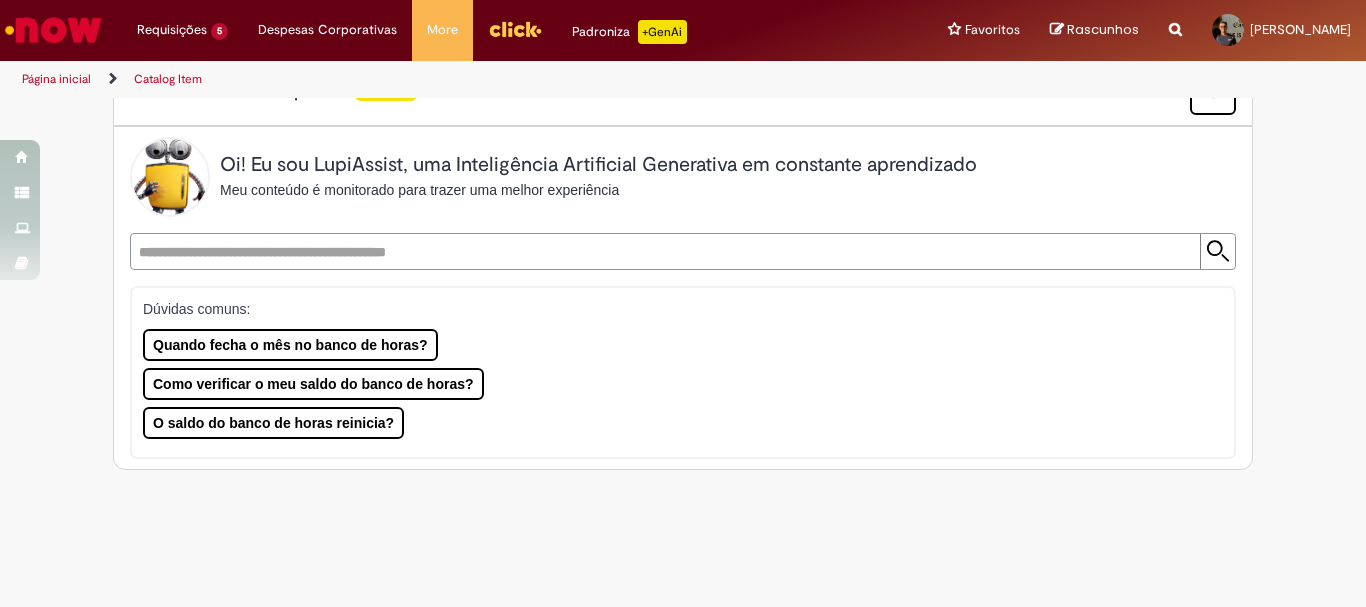 scroll, scrollTop: 0, scrollLeft: 0, axis: both 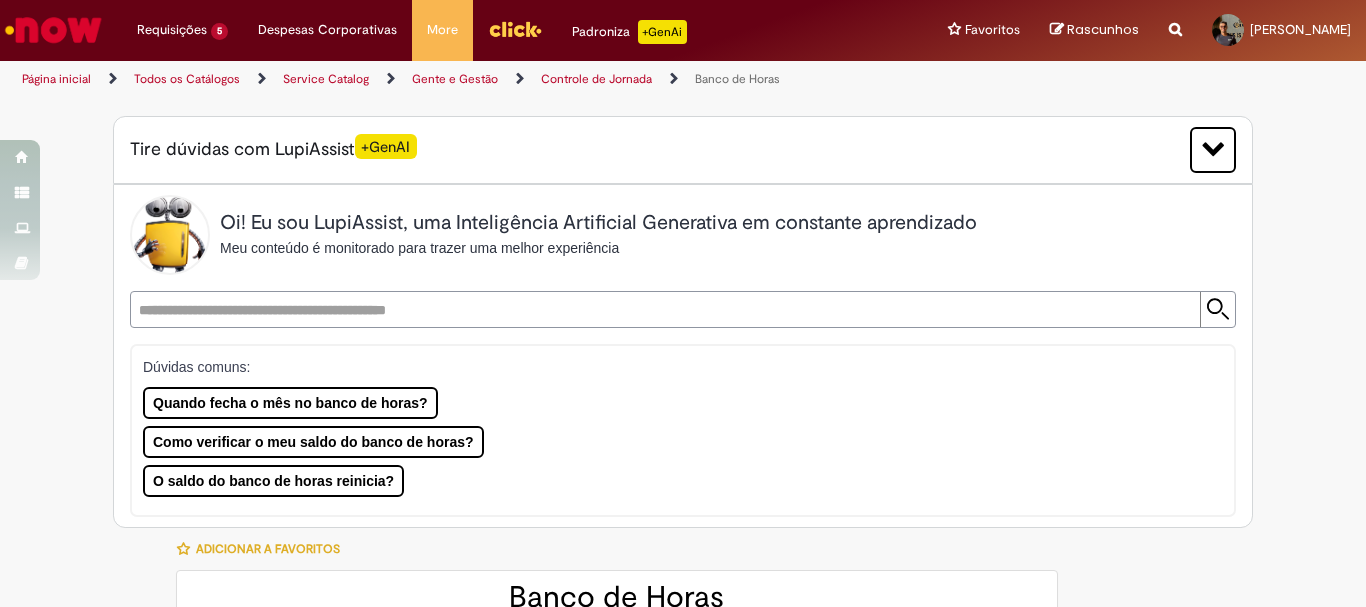 type on "********" 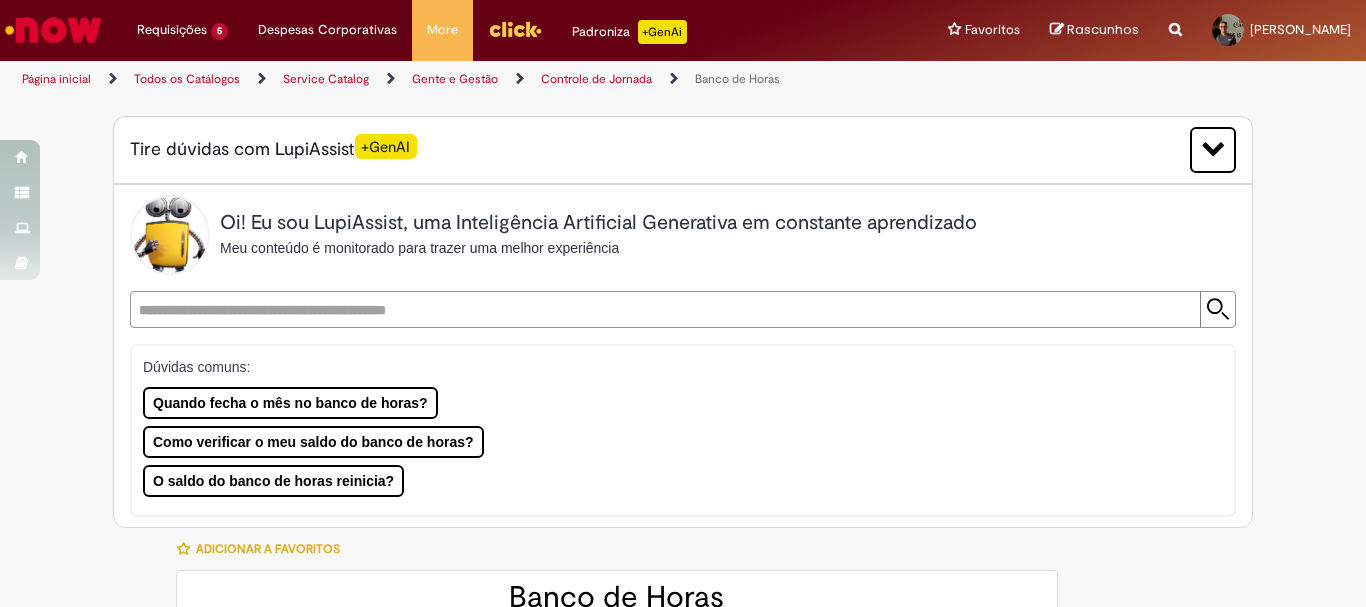 type on "**********" 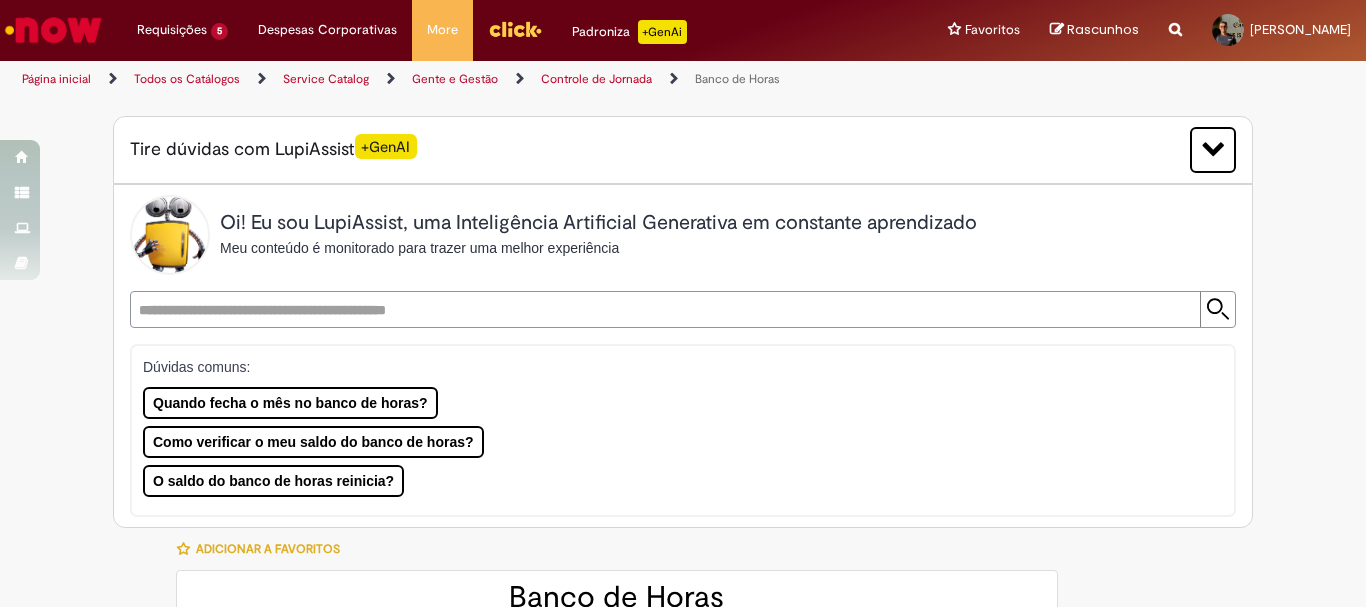 type on "**********" 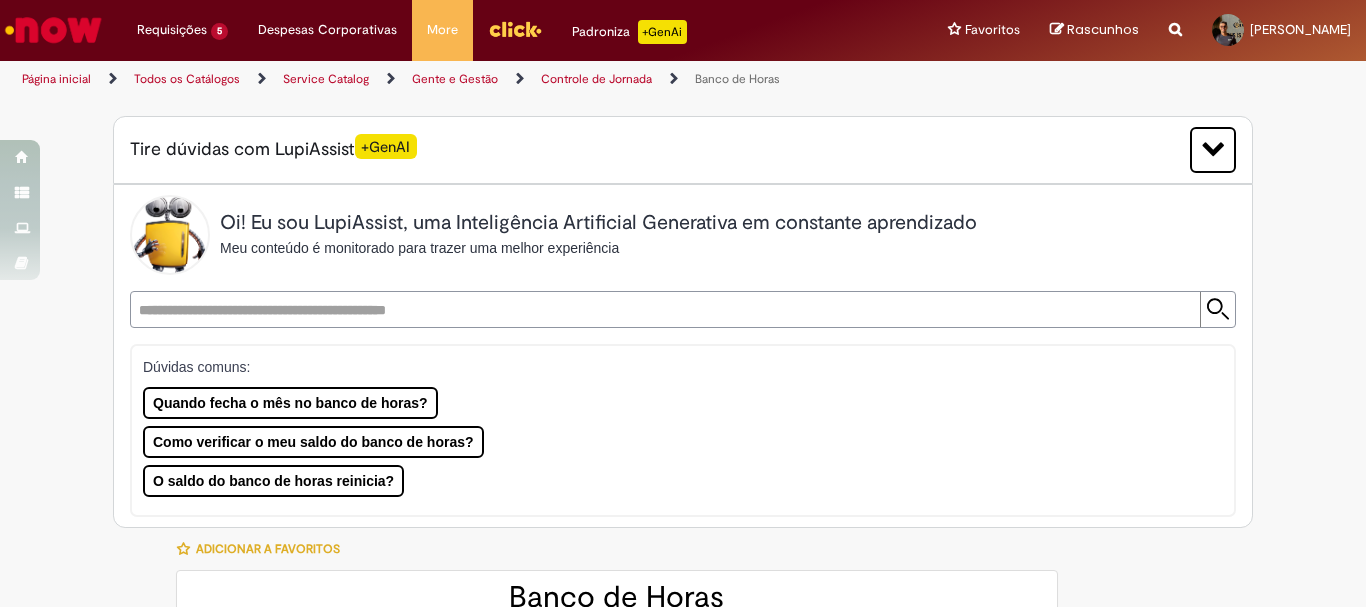 type on "**********" 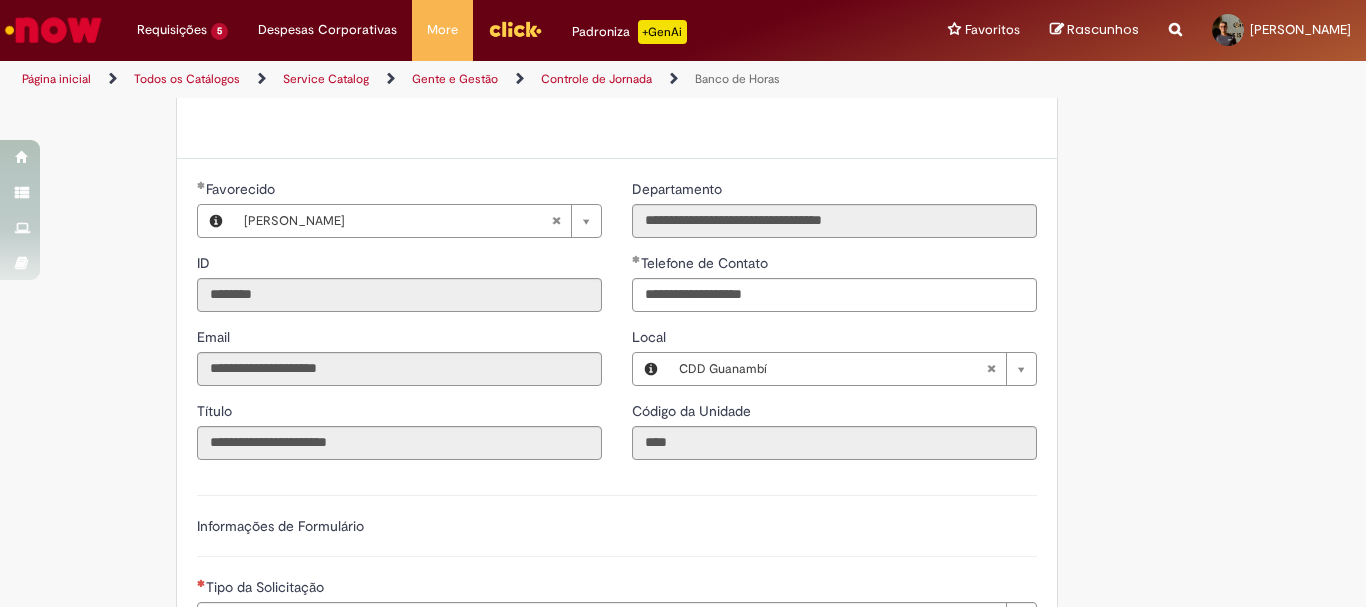 scroll, scrollTop: 1300, scrollLeft: 0, axis: vertical 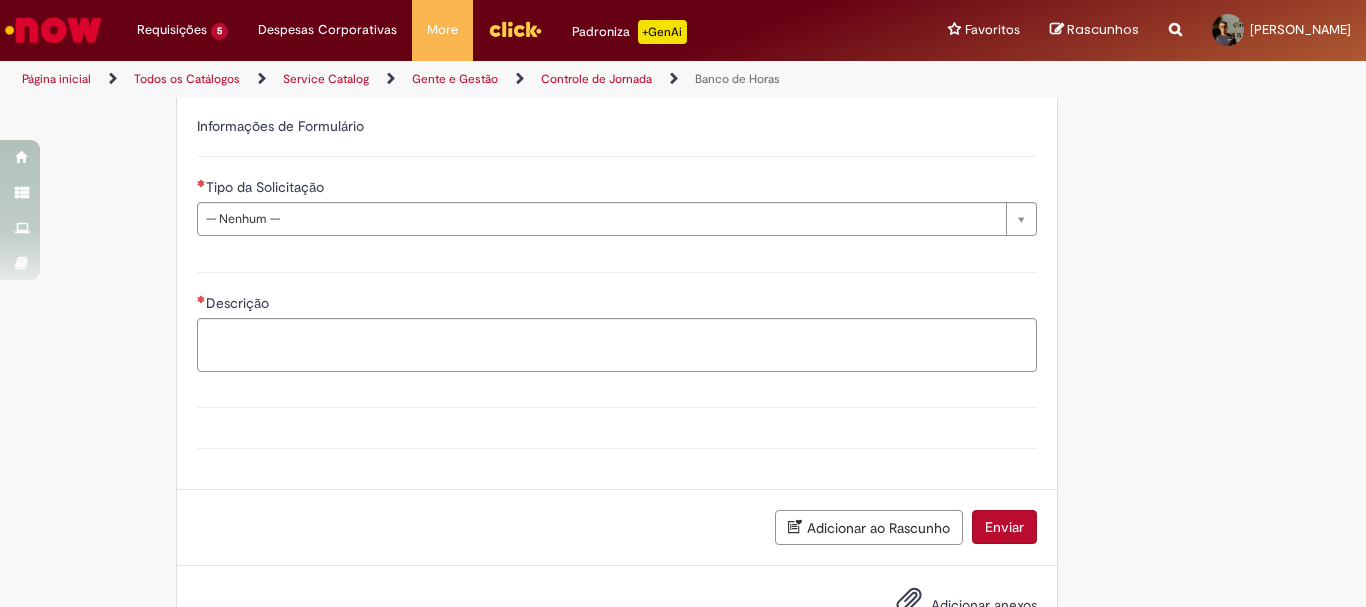 click on "Descrição" at bounding box center [617, 305] 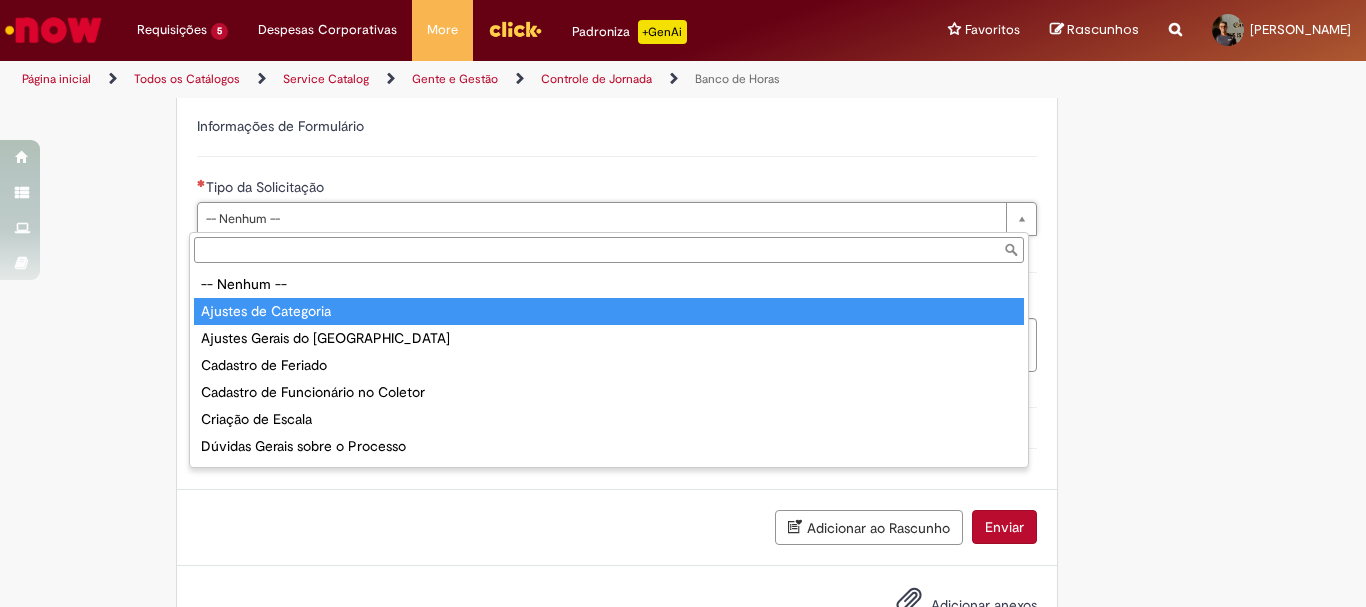 scroll, scrollTop: 24, scrollLeft: 0, axis: vertical 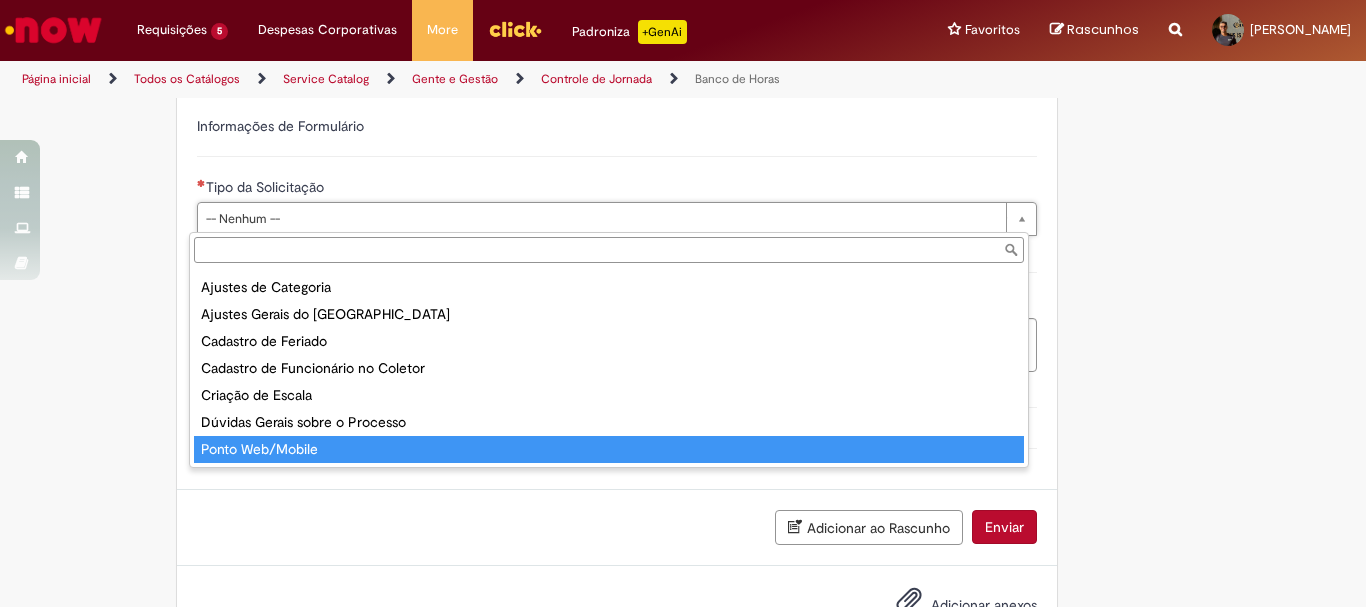 type on "**********" 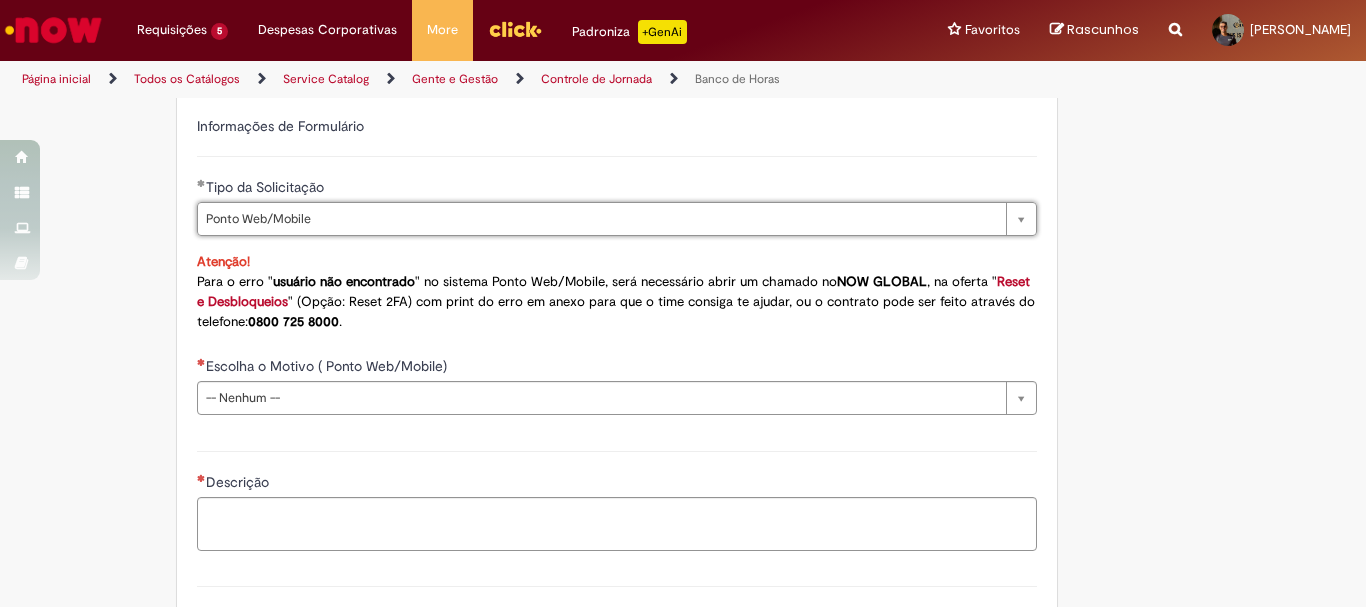 click on "Descrição" at bounding box center (617, 498) 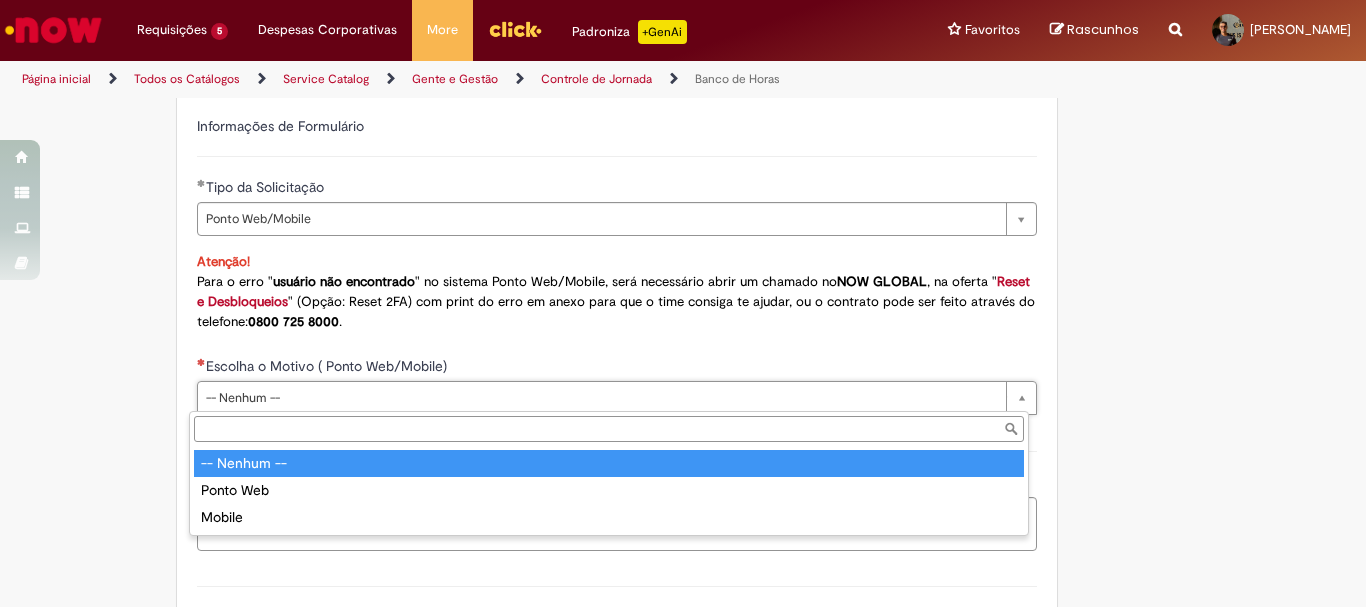 drag, startPoint x: 374, startPoint y: 405, endPoint x: 383, endPoint y: 399, distance: 10.816654 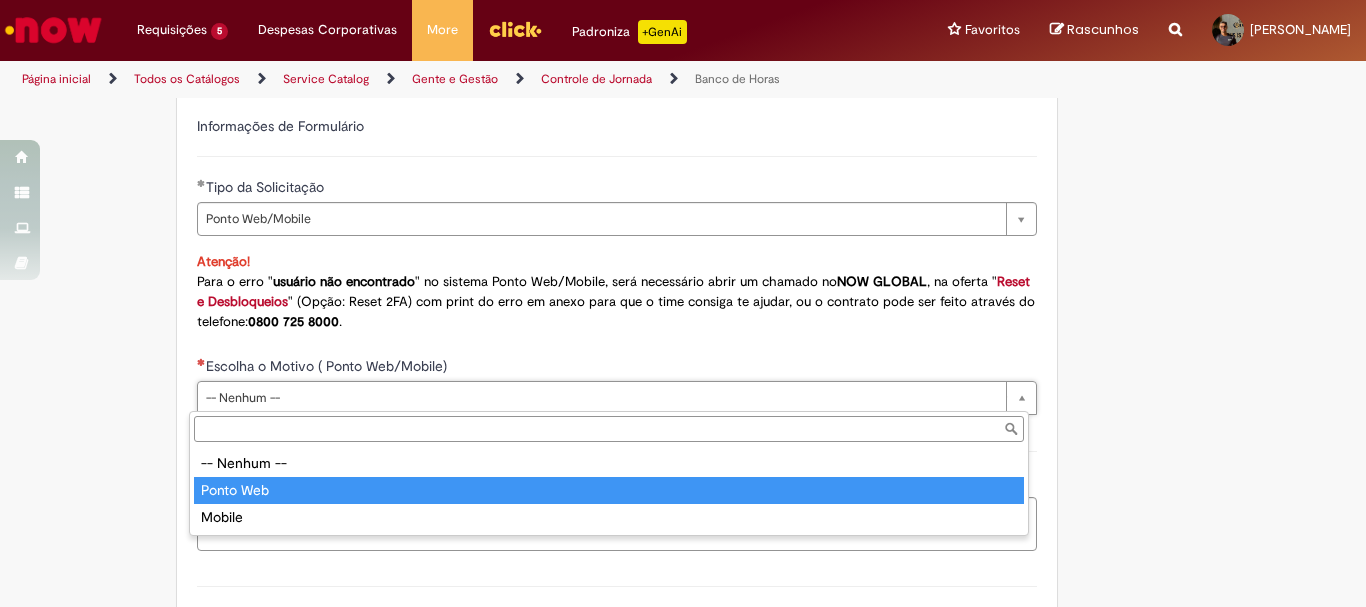 type on "*********" 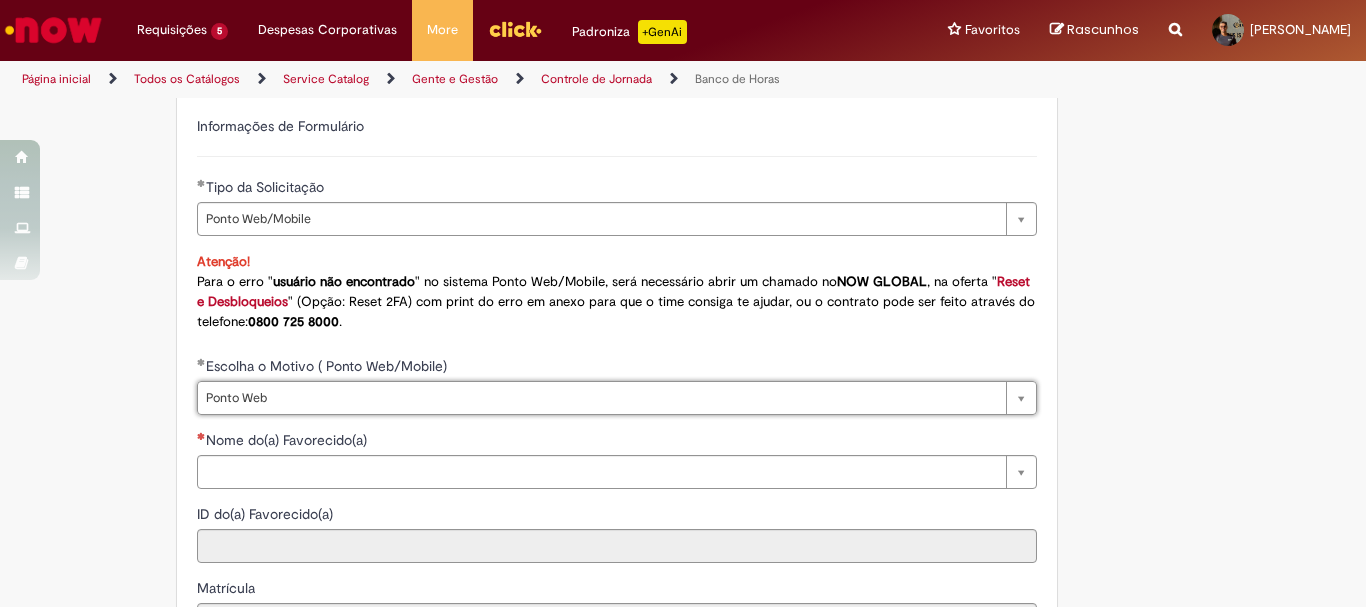 scroll, scrollTop: 1600, scrollLeft: 0, axis: vertical 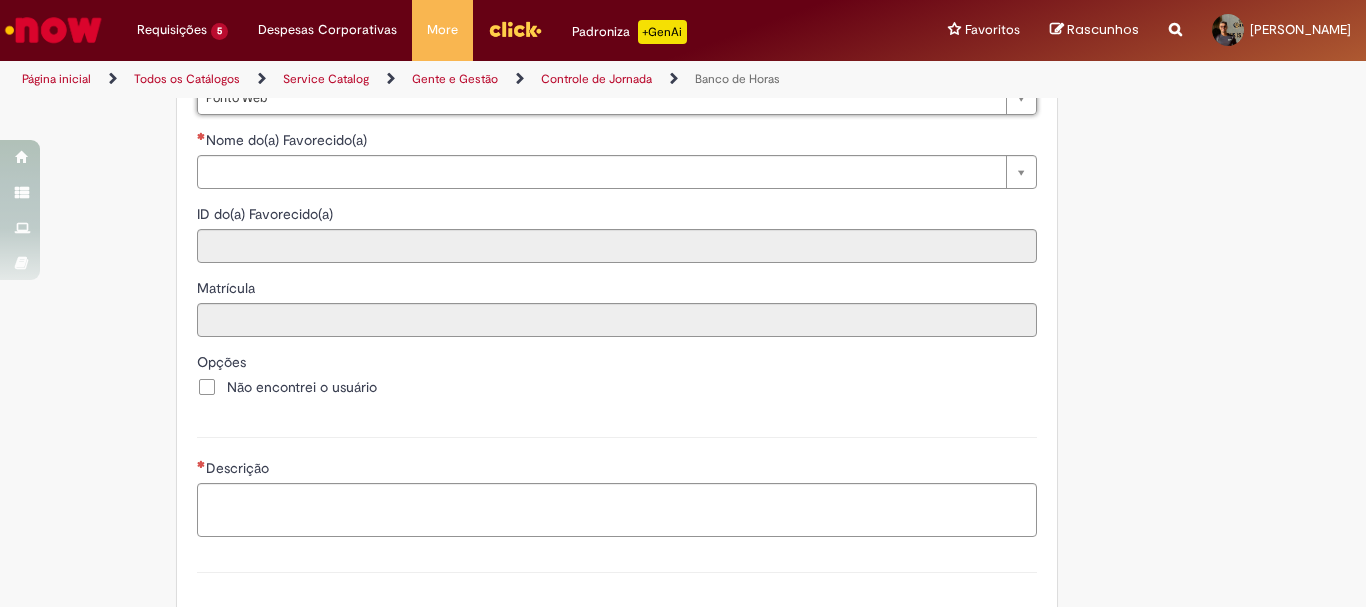 click on "Nome do(a) Favorecido(a)" at bounding box center (617, 142) 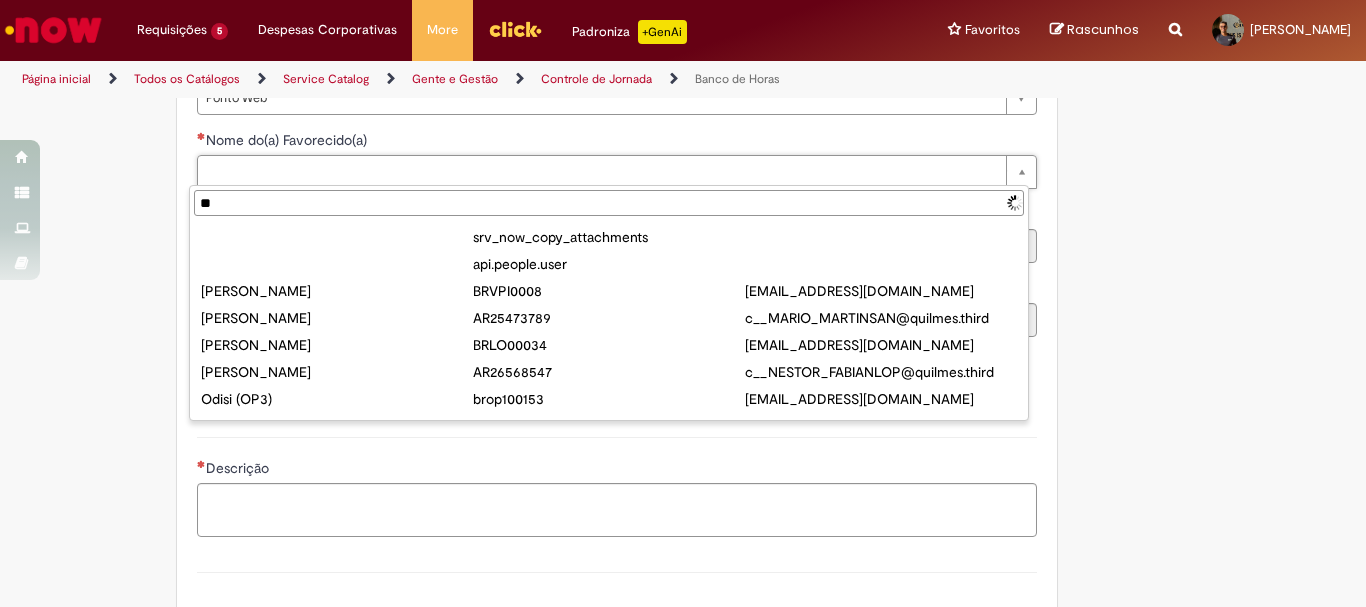 type on "*" 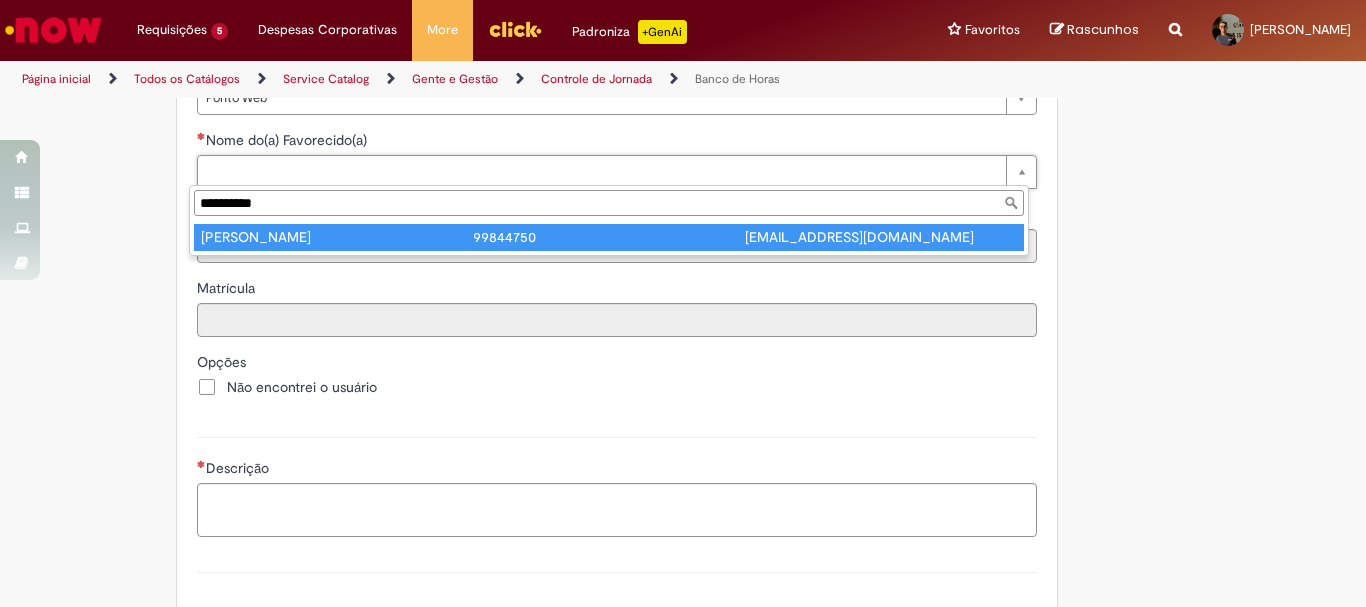 type on "**********" 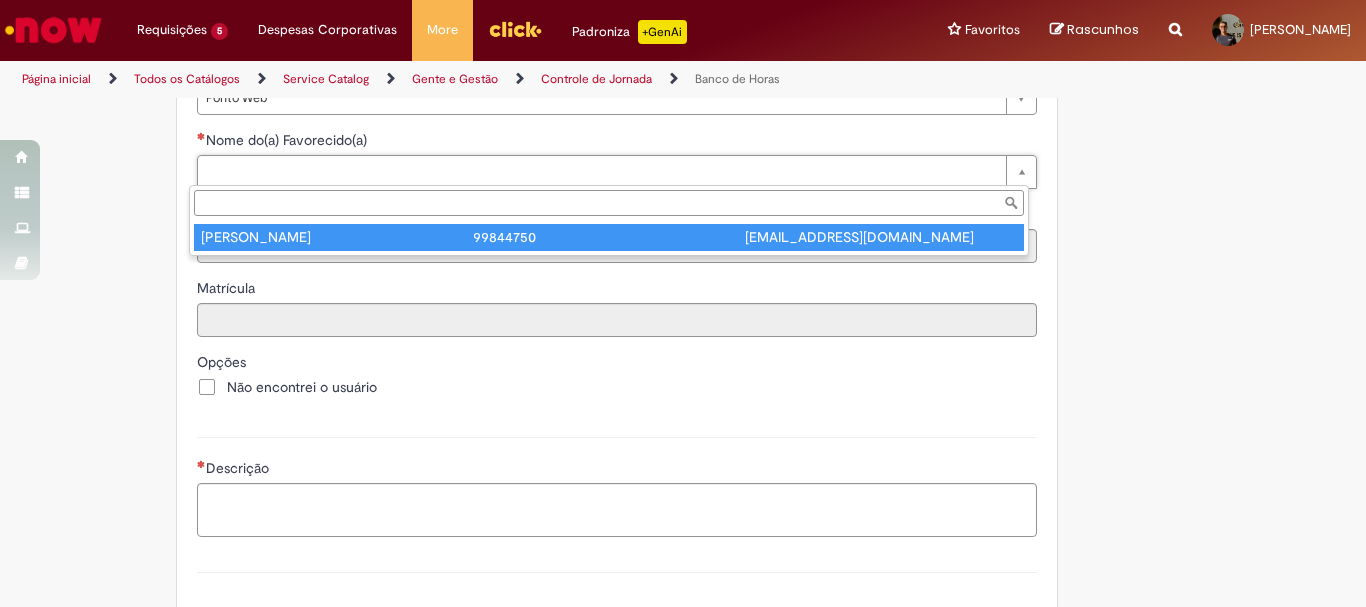 type on "********" 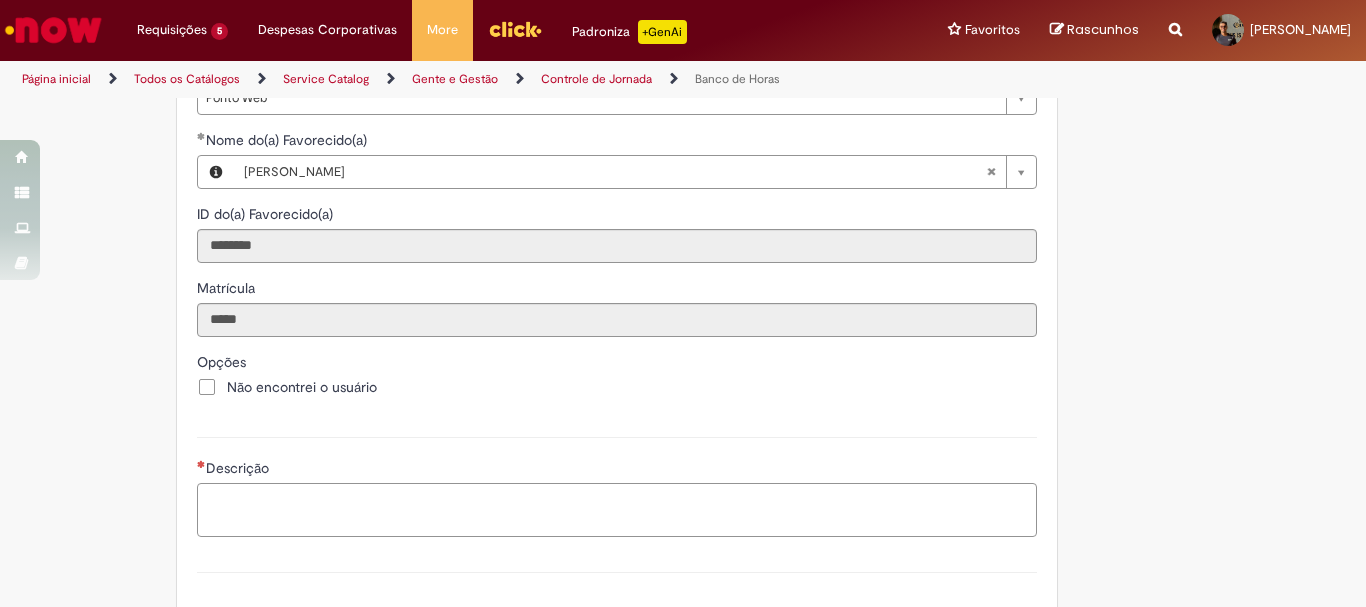 click on "Descrição" at bounding box center (617, 510) 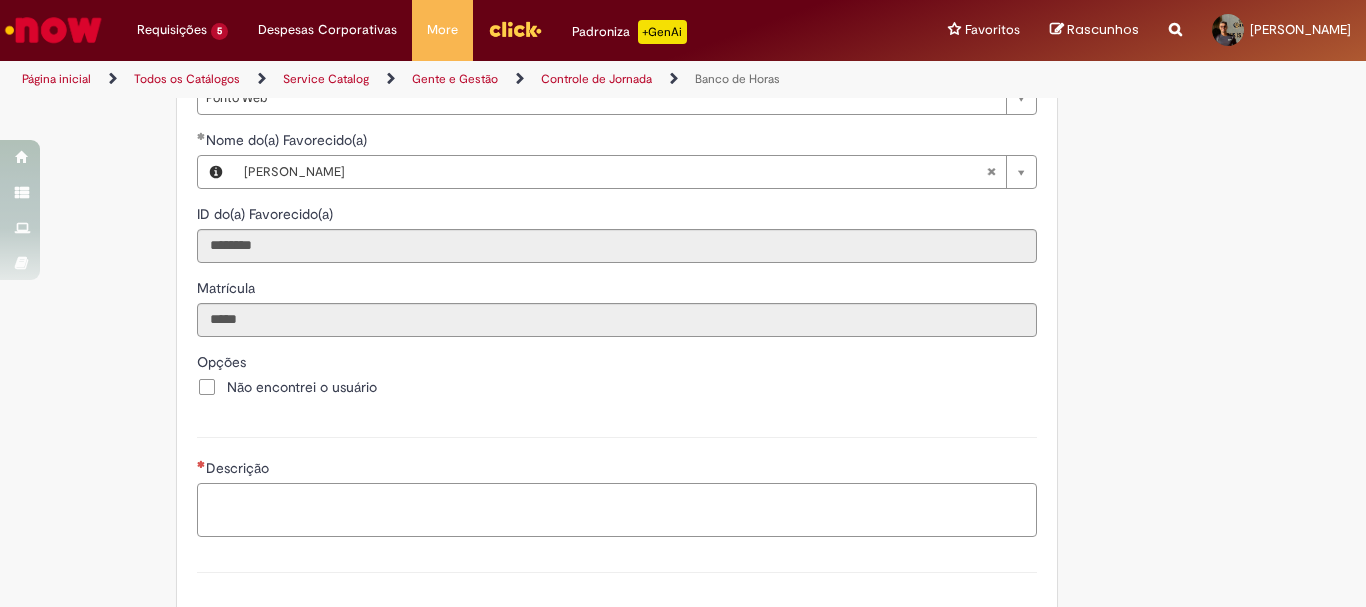 type on "*" 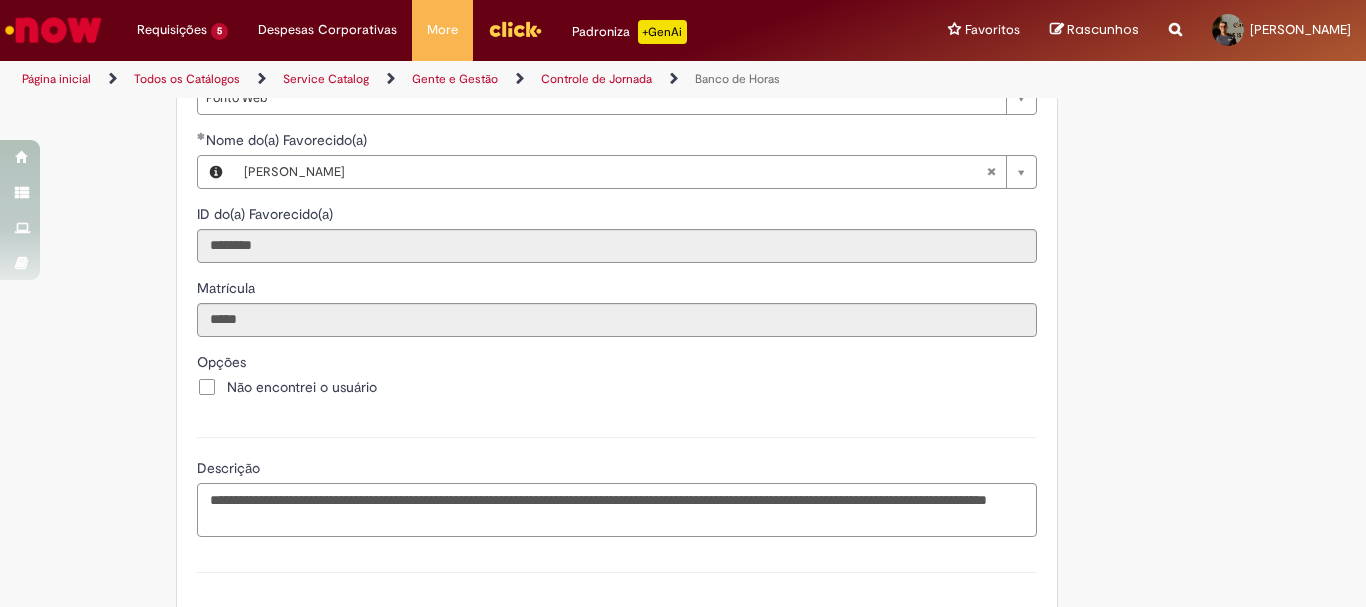 type on "**********" 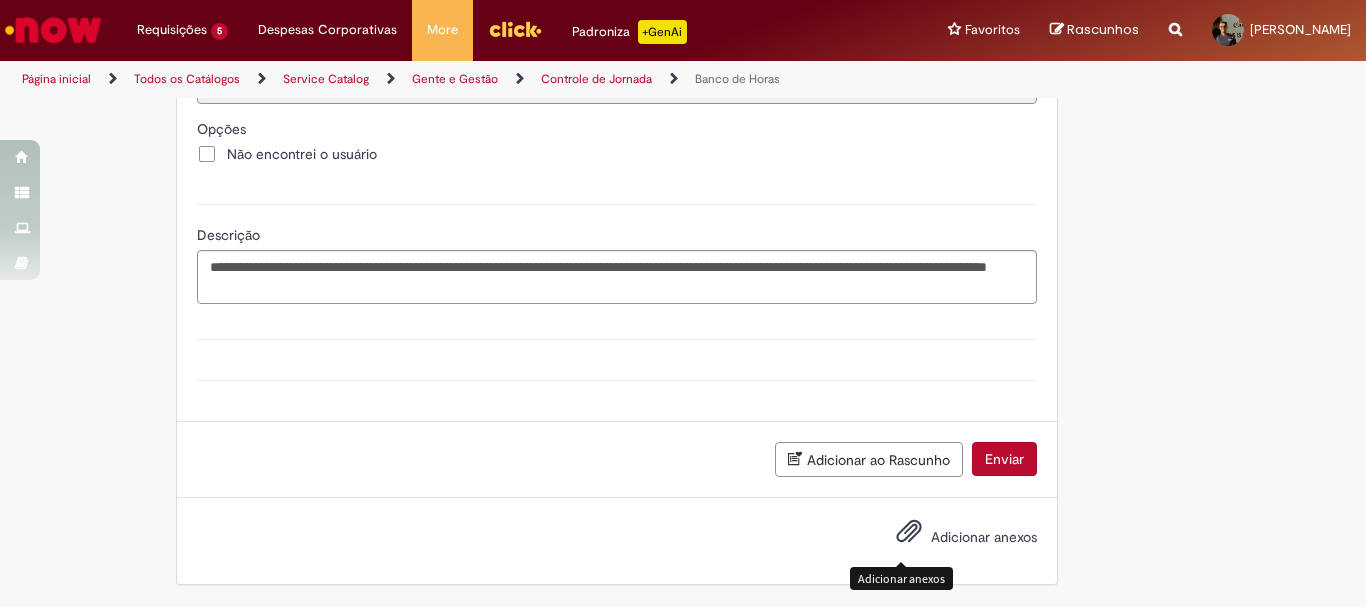 click on "Adicionar anexos" at bounding box center (952, 538) 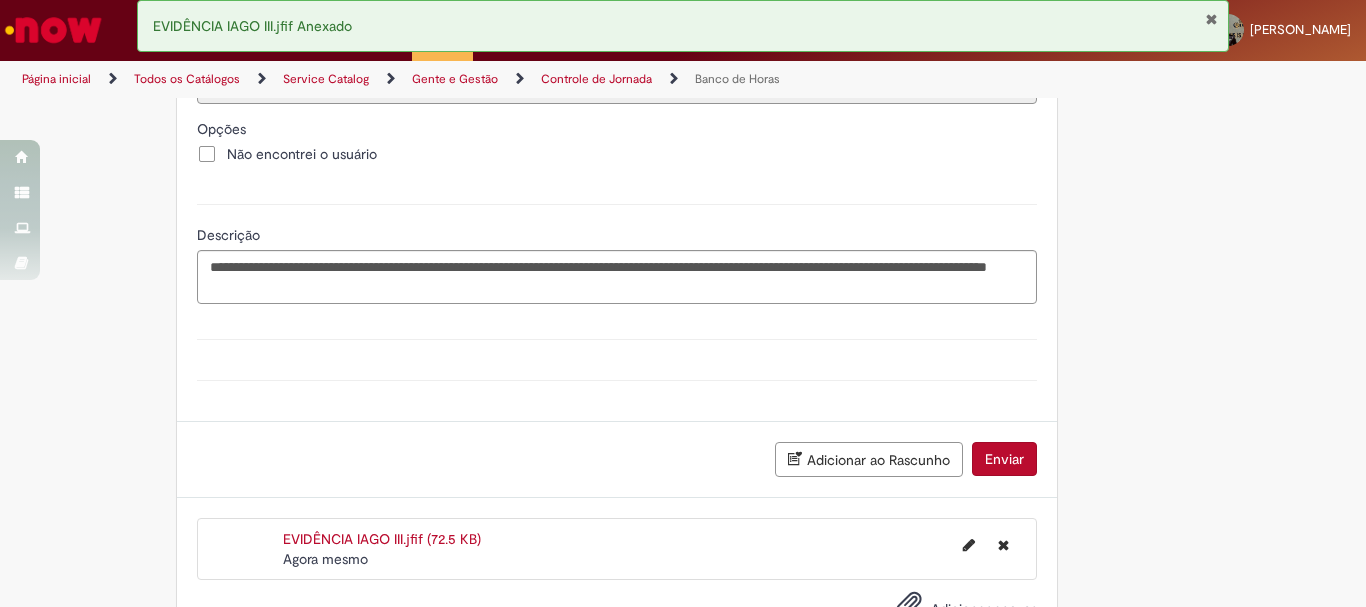 scroll, scrollTop: 1951, scrollLeft: 0, axis: vertical 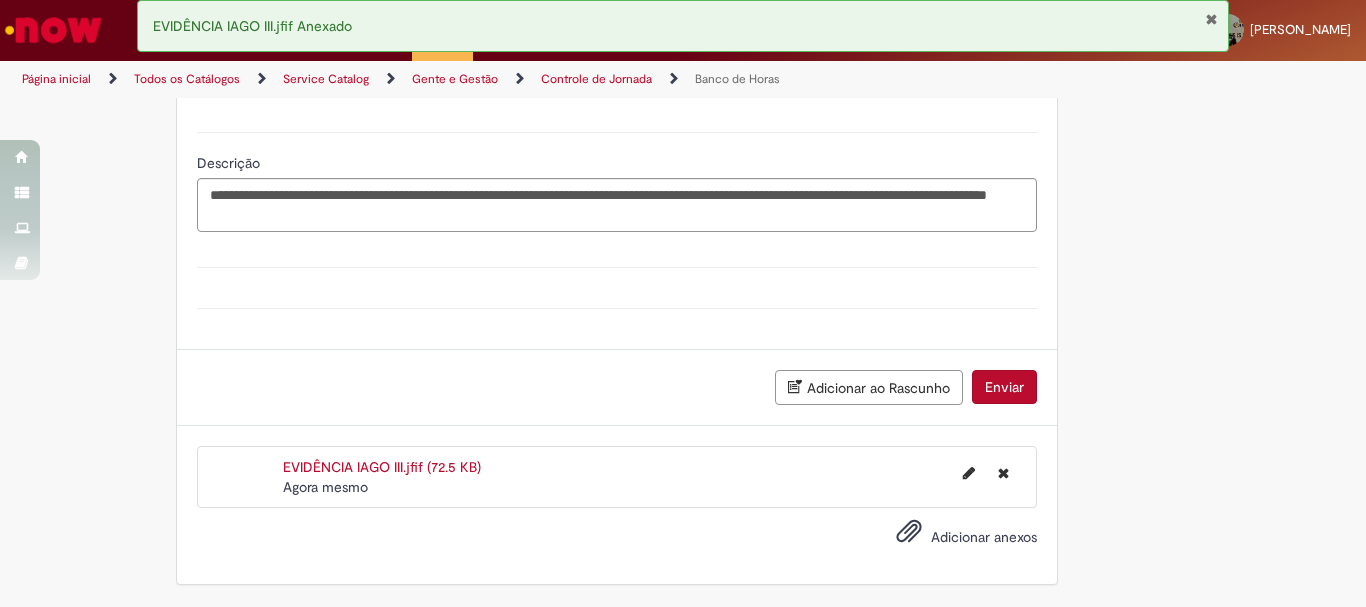 click on "Enviar" at bounding box center (1004, 387) 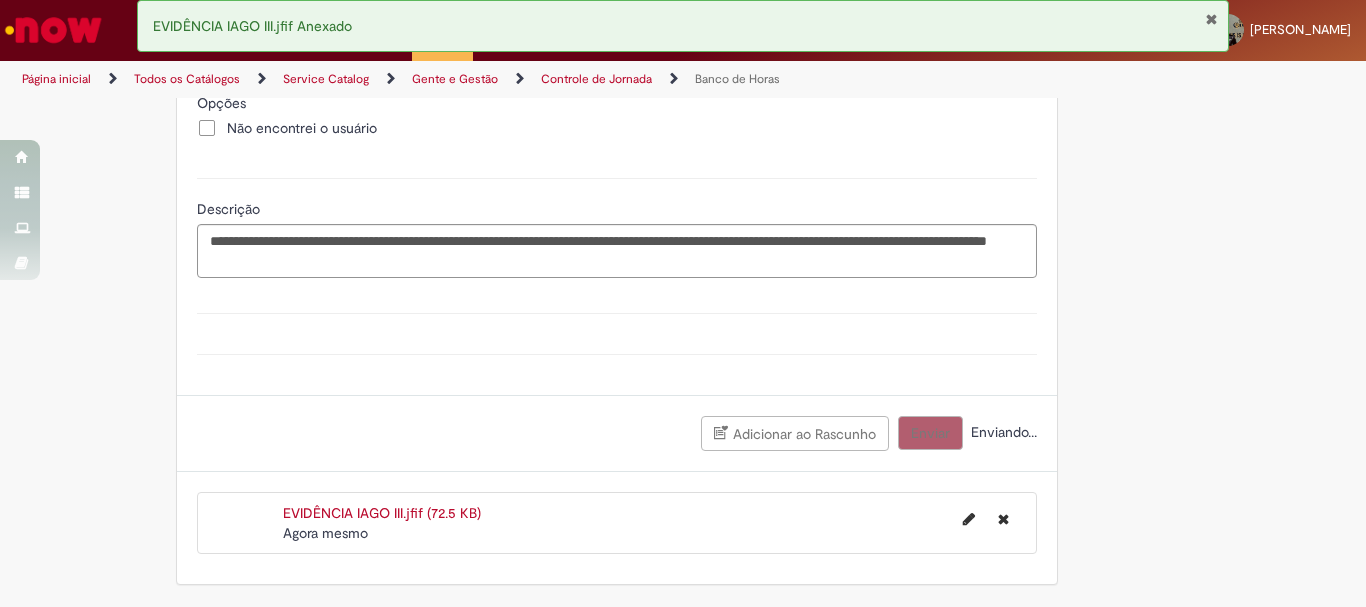 scroll, scrollTop: 1905, scrollLeft: 0, axis: vertical 